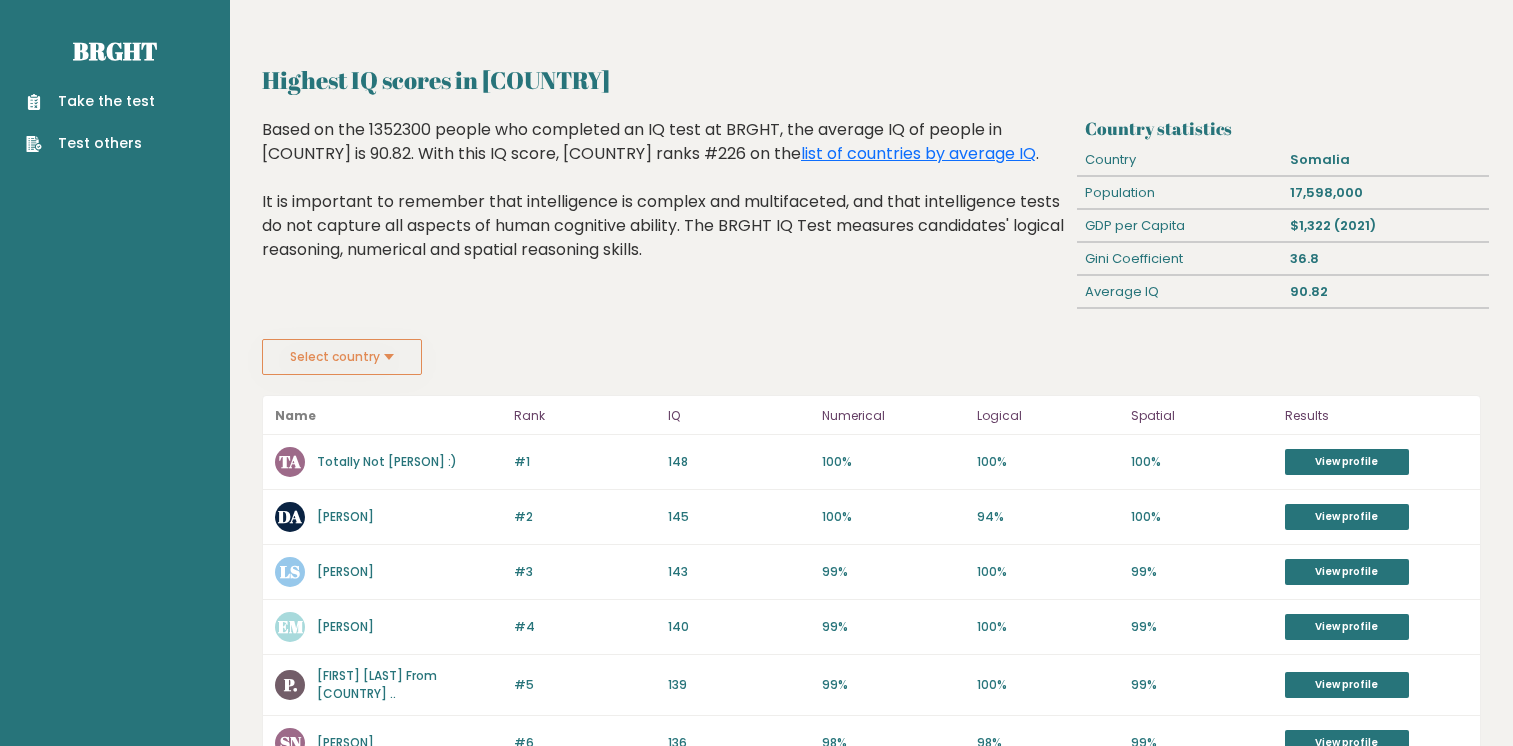 scroll, scrollTop: 0, scrollLeft: 0, axis: both 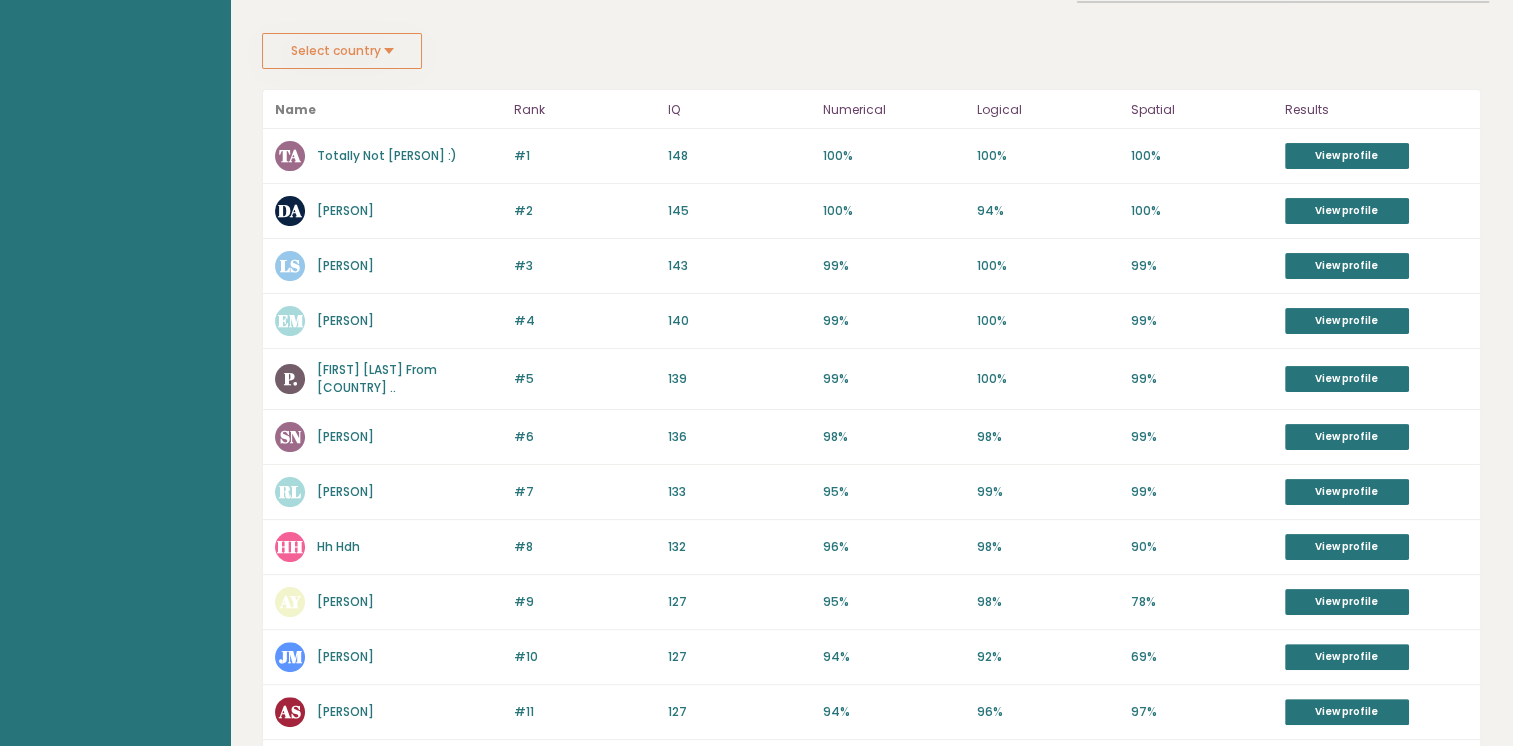 click on "Select country" at bounding box center (342, 51) 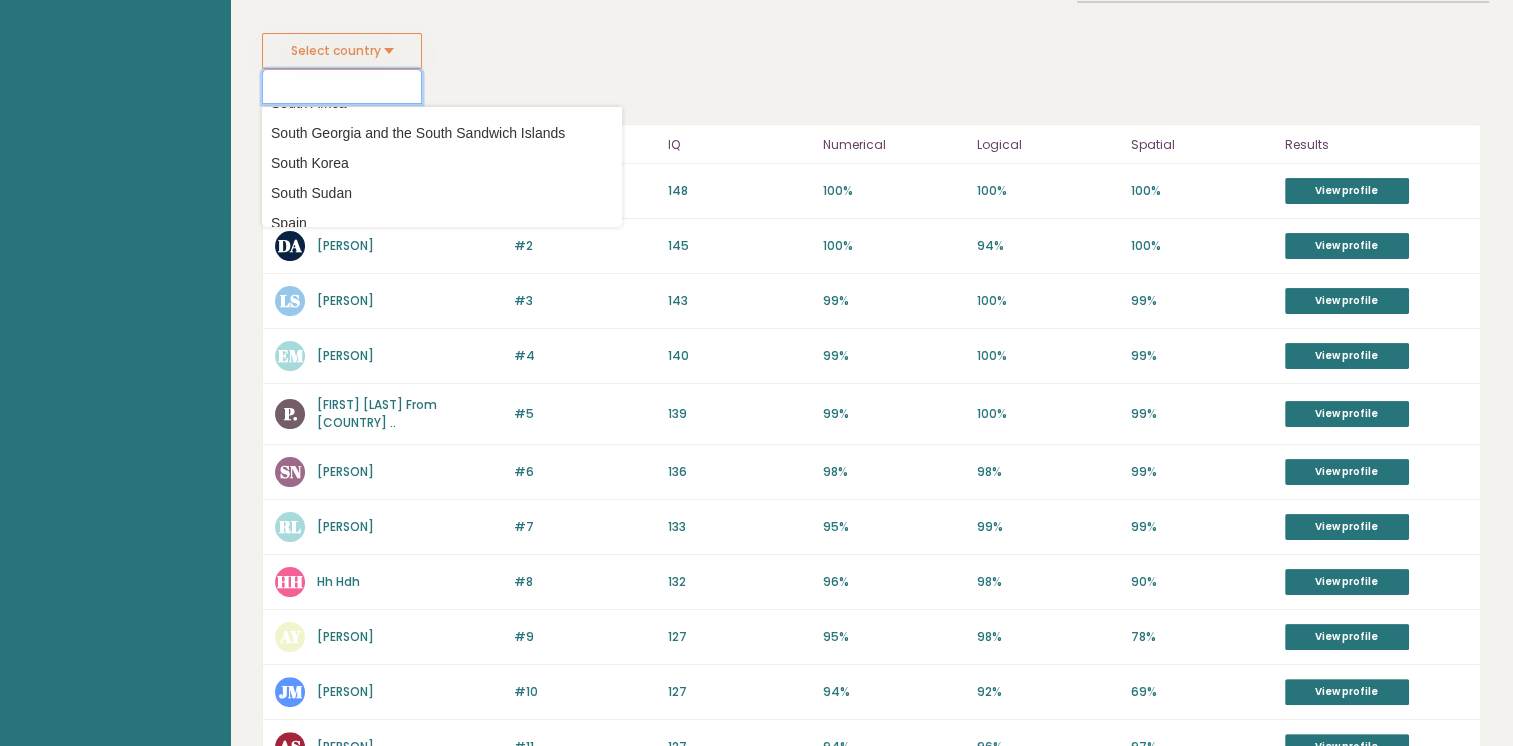 scroll, scrollTop: 6040, scrollLeft: 0, axis: vertical 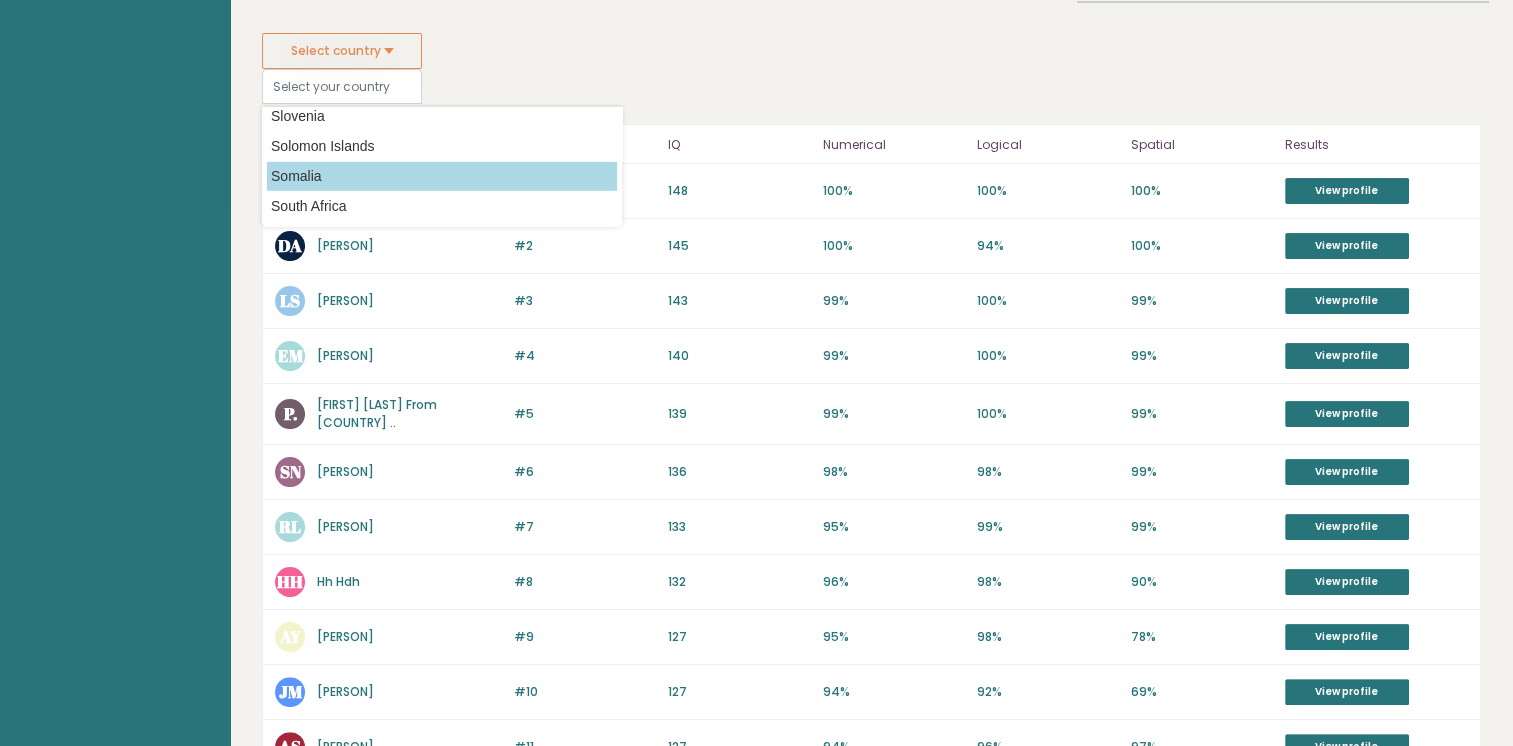 click on "Somalia" at bounding box center (442, 176) 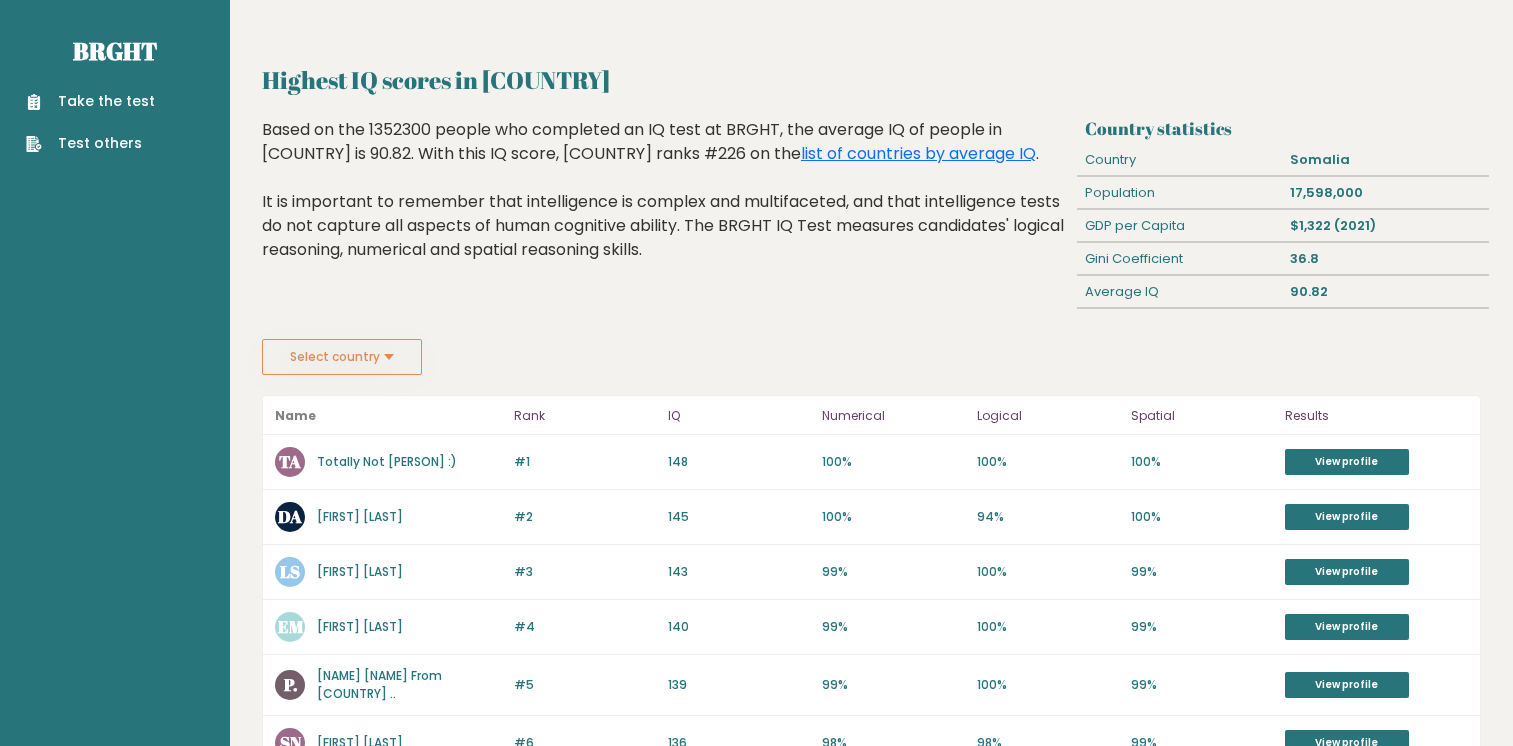scroll, scrollTop: 0, scrollLeft: 0, axis: both 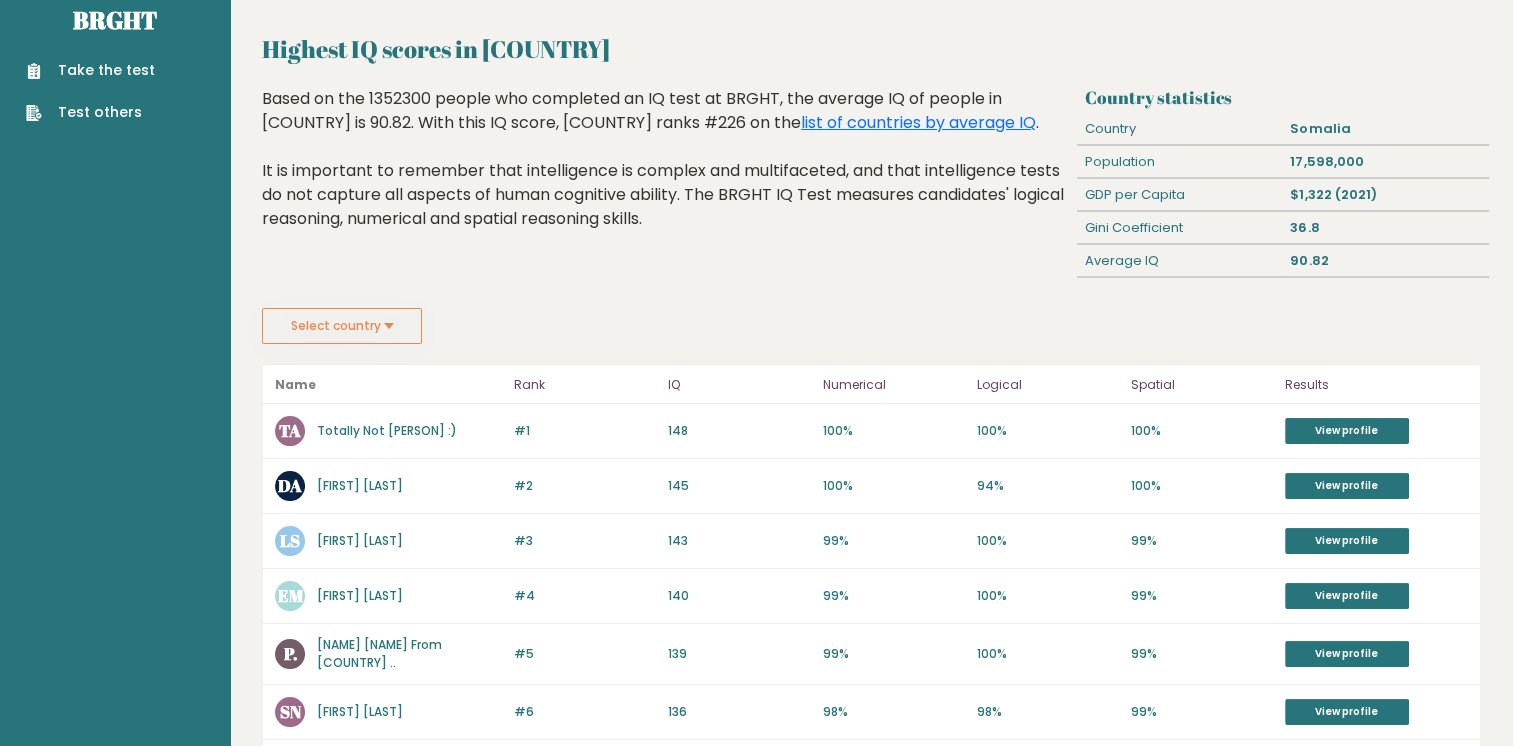 click on "Select country" at bounding box center (342, 326) 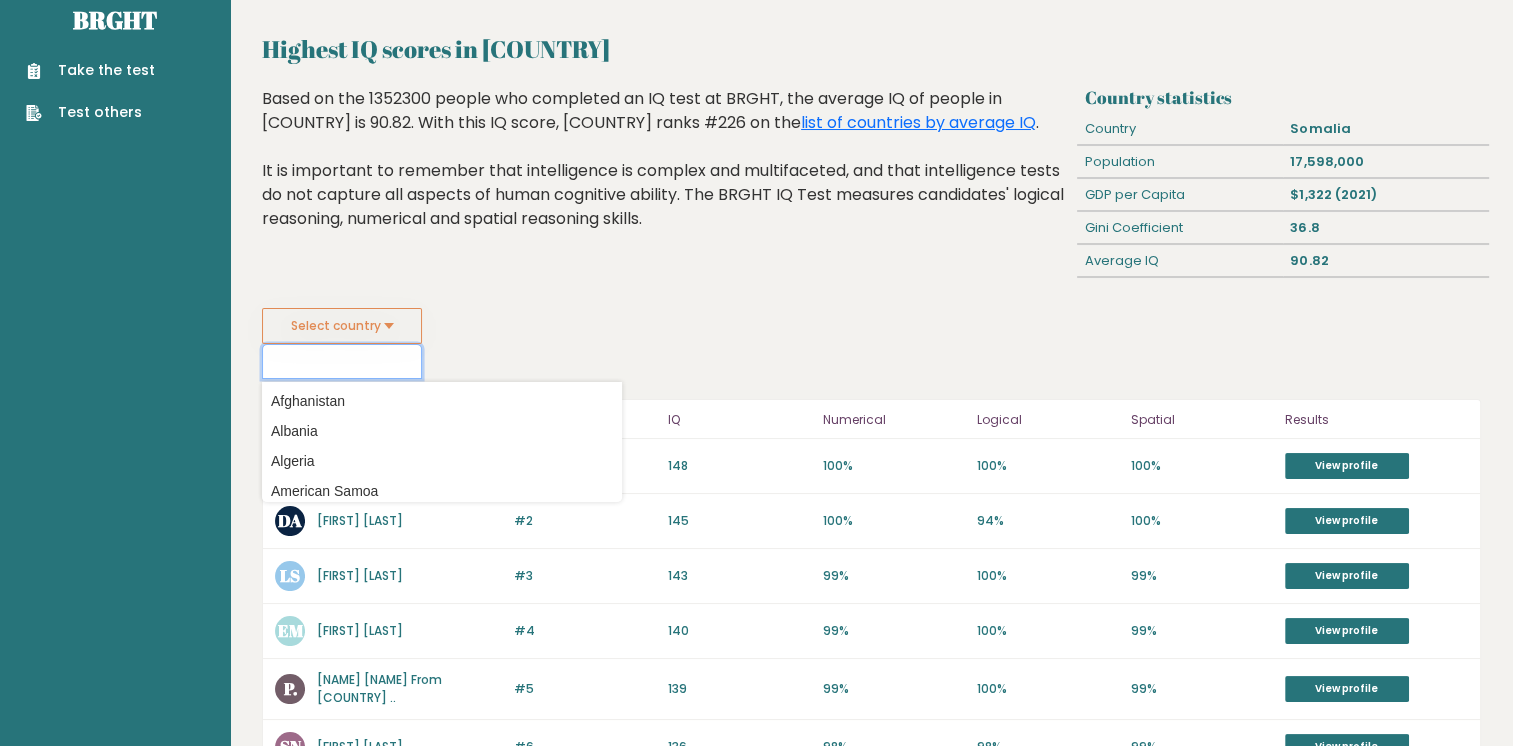 scroll, scrollTop: 7330, scrollLeft: 0, axis: vertical 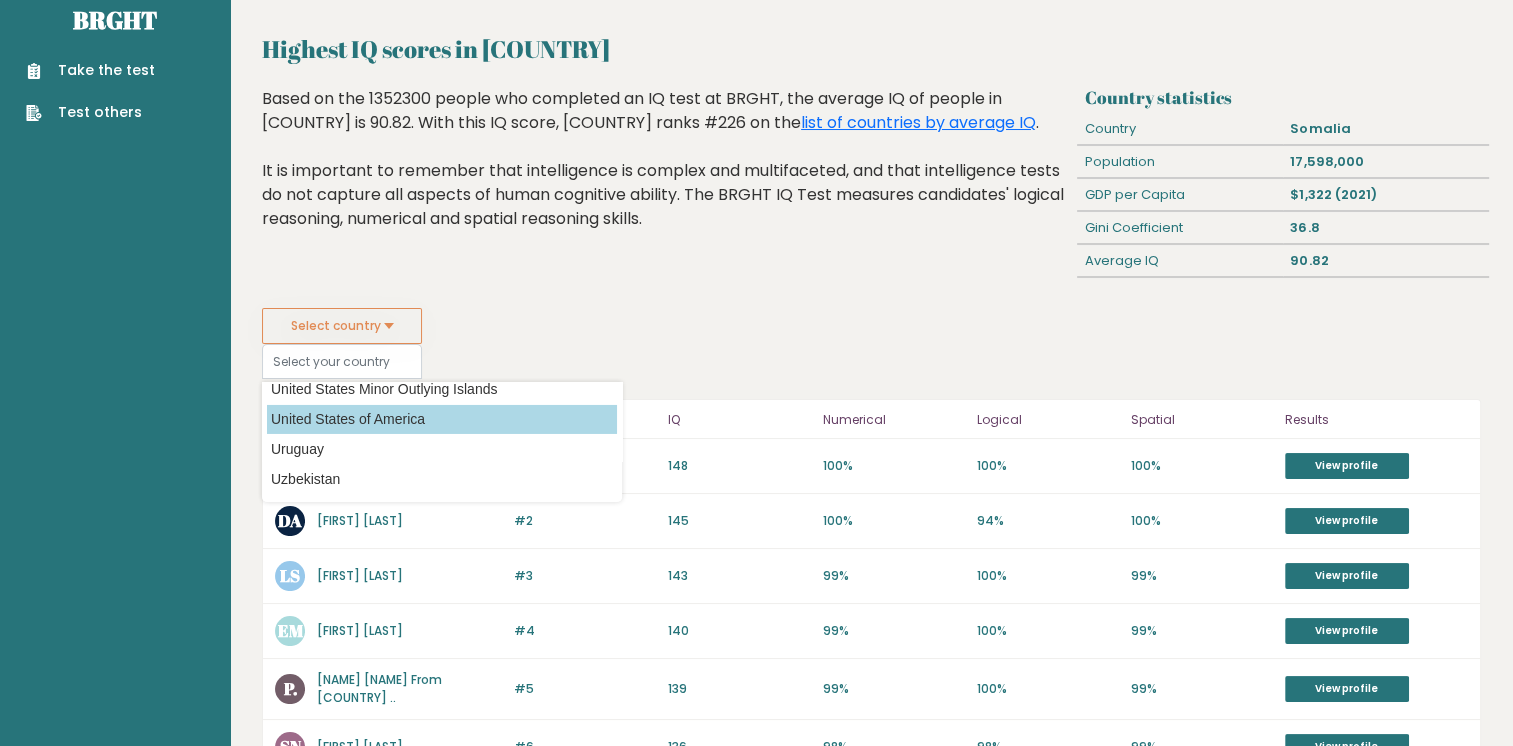 click on "United States of America" at bounding box center [442, 419] 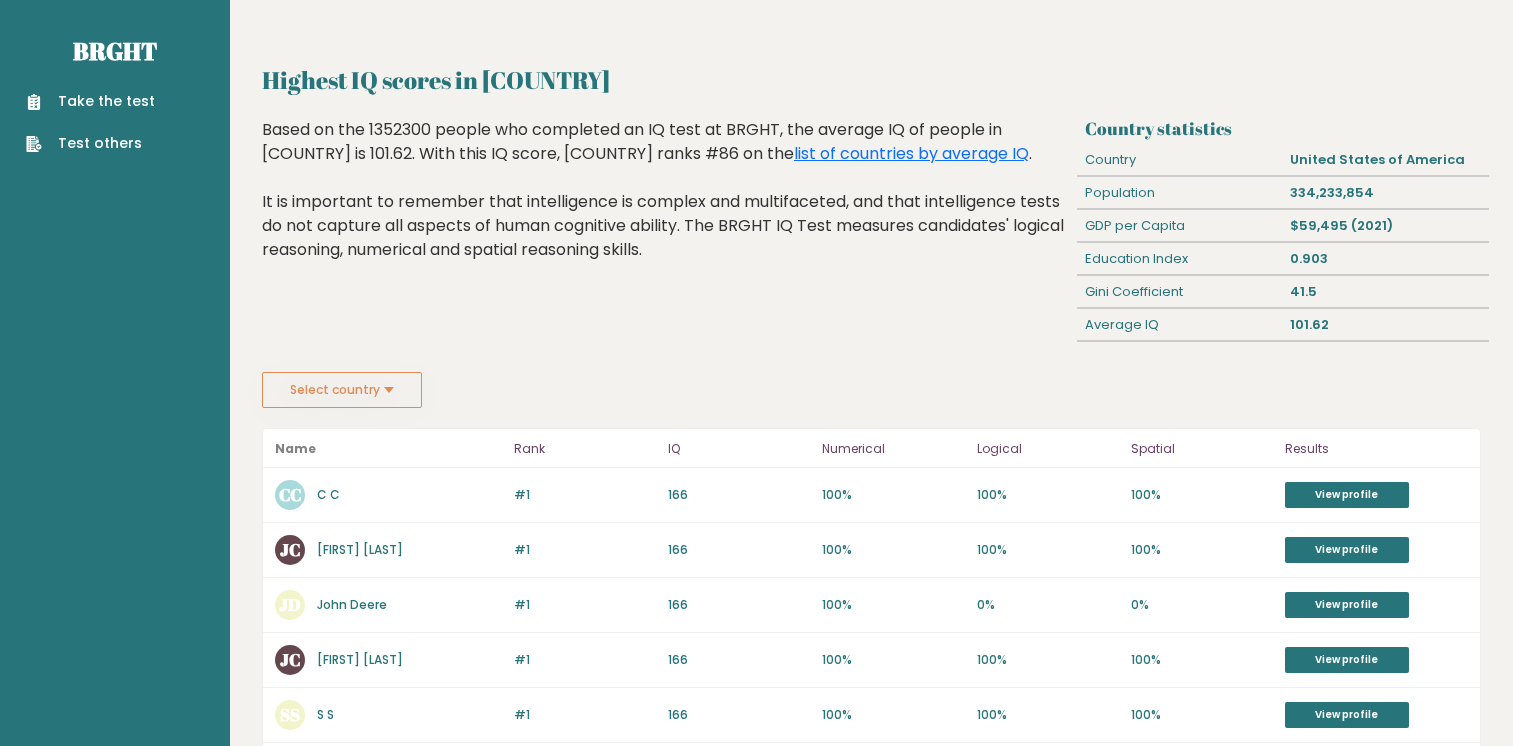 scroll, scrollTop: 0, scrollLeft: 0, axis: both 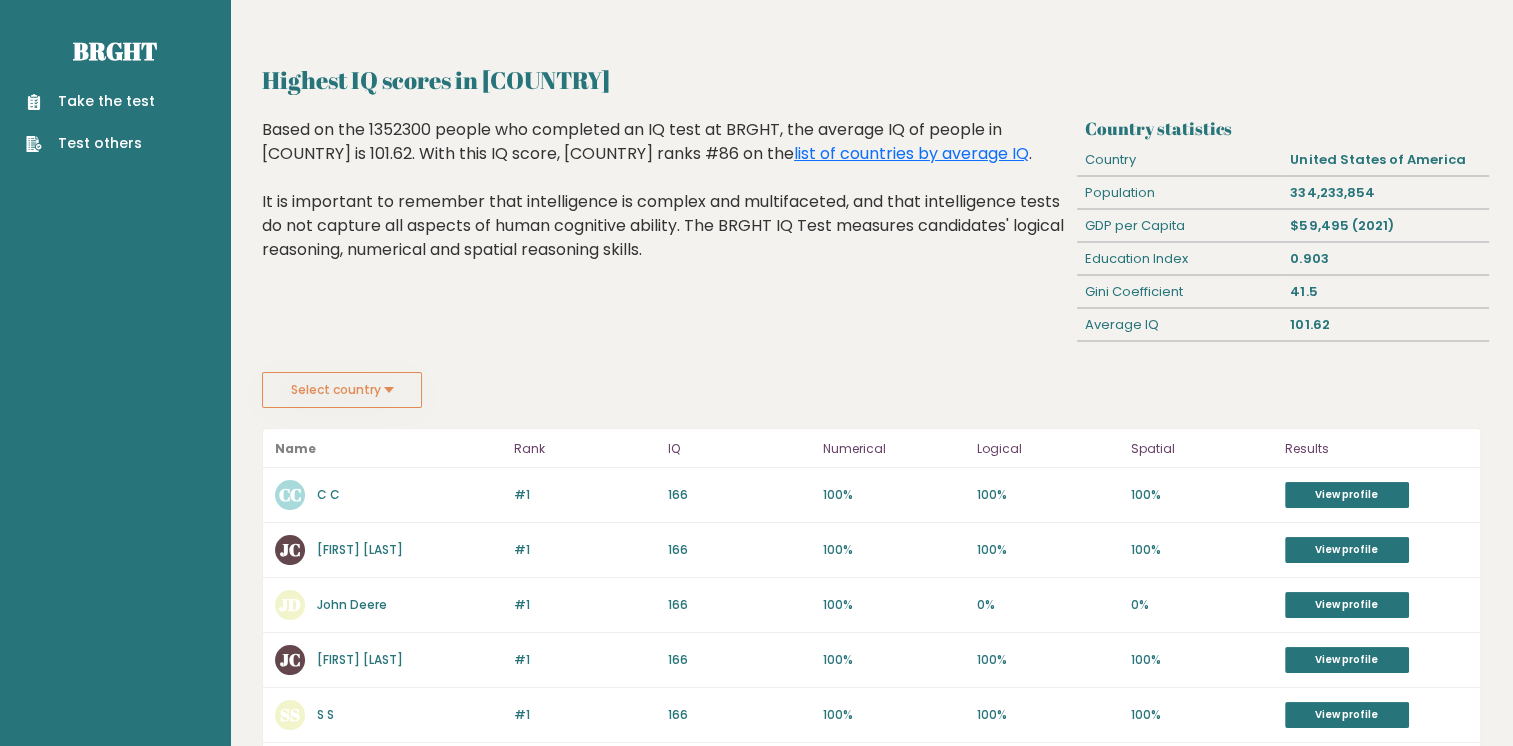 click on "Highest IQ scores
in United States Of America
Based on the 1352300 people who completed an IQ test at BRGHT, the average IQ of people in United States of America is 101.62. With this IQ score, United States of America ranks #86 on the  list of countries by average IQ .
It is important to remember that intelligence is complex and multifaceted, and that intelligence tests do not capture all aspects of human cognitive ability. The BRGHT IQ Test measures candidates' logical reasoning, numerical and spatial reasoning skills." at bounding box center (666, 245) 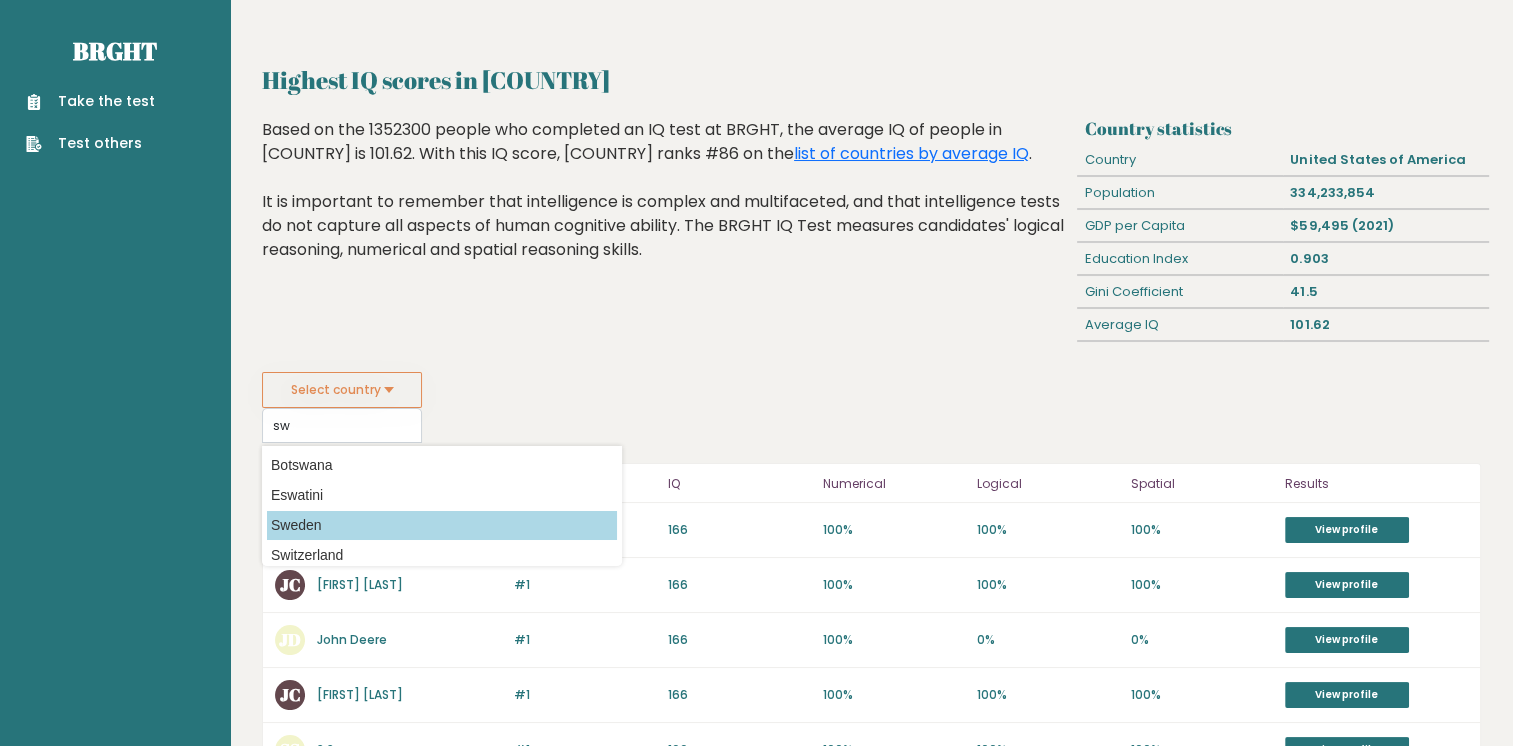 click on "Sweden" at bounding box center (442, 525) 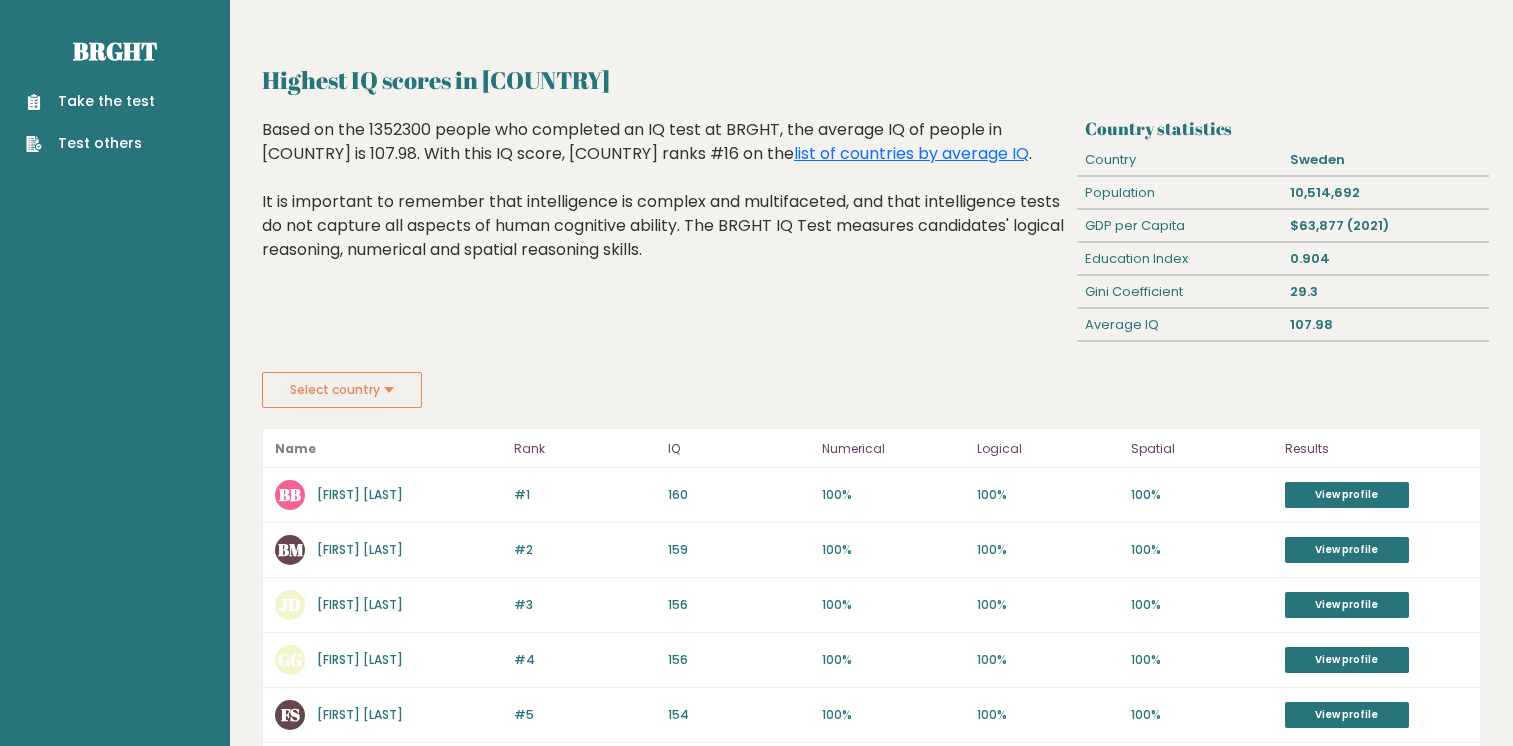 scroll, scrollTop: 0, scrollLeft: 0, axis: both 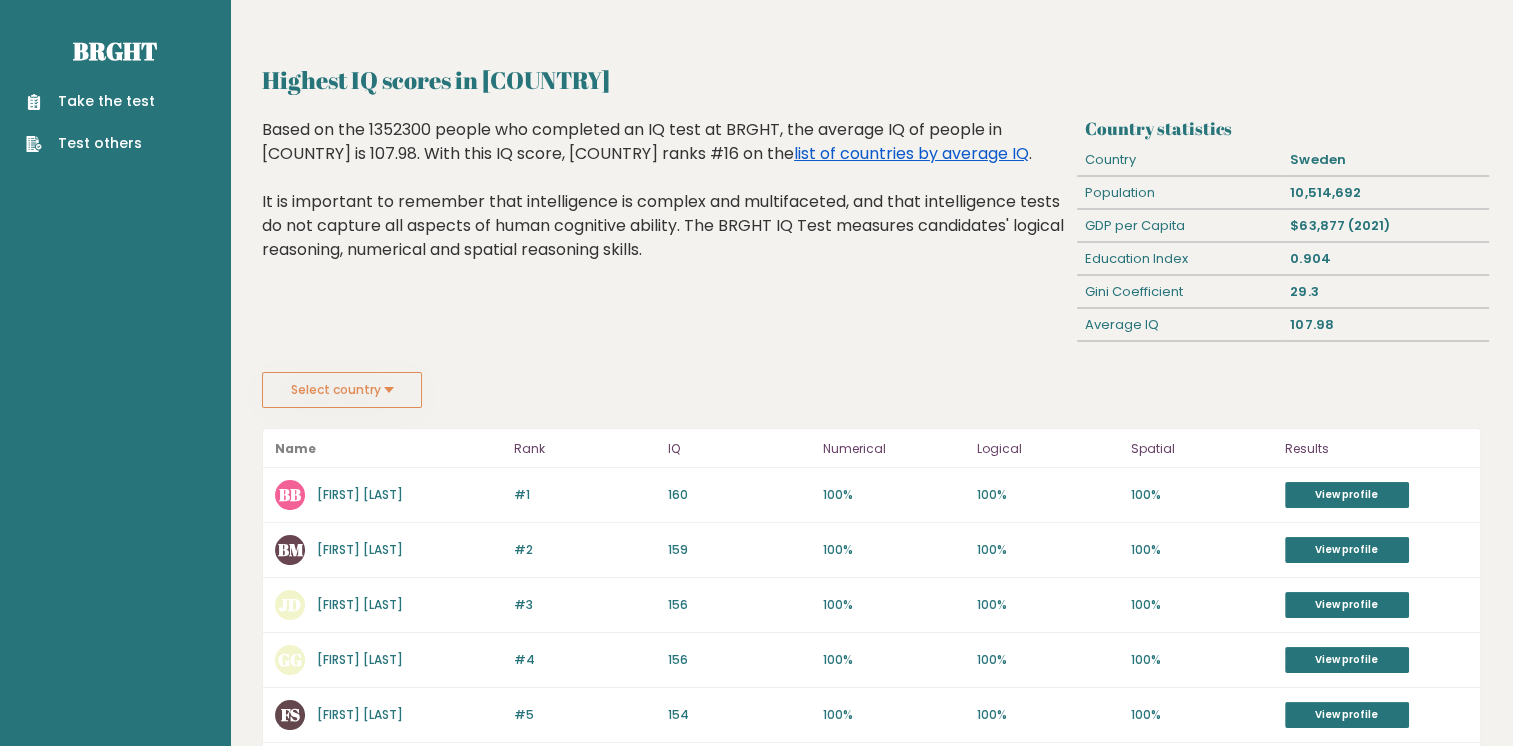 click on "list of countries by average IQ" at bounding box center [911, 153] 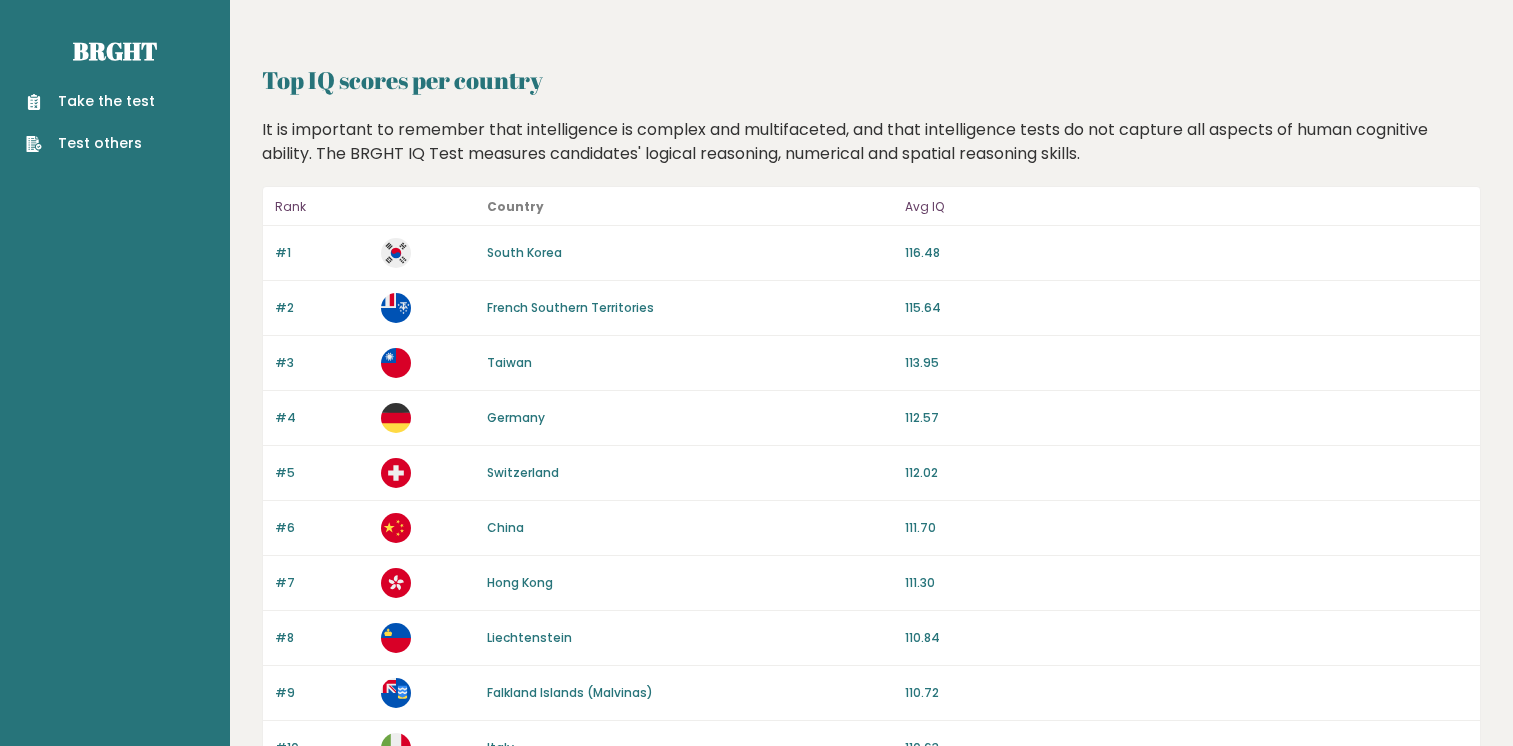 scroll, scrollTop: 0, scrollLeft: 0, axis: both 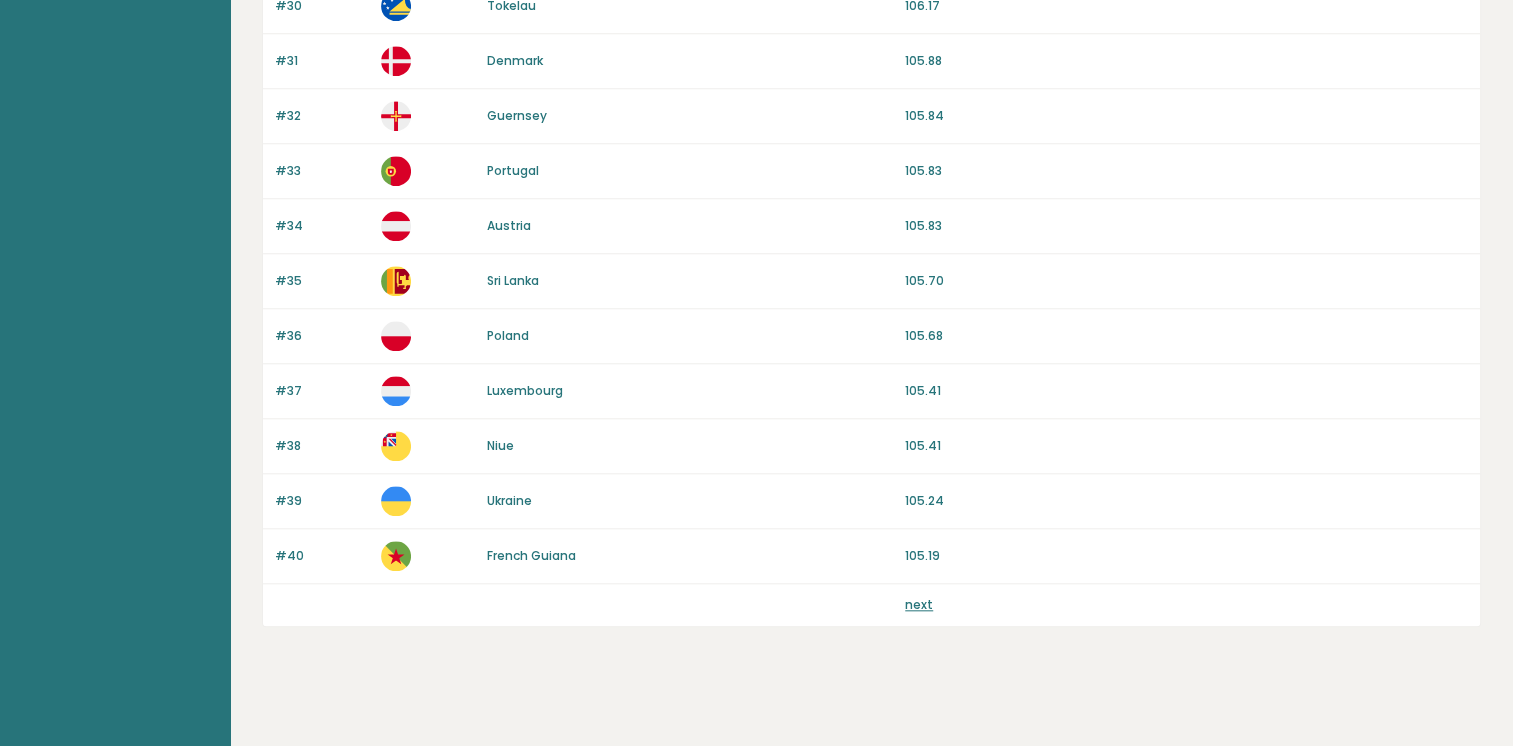 click on "next" at bounding box center [919, 604] 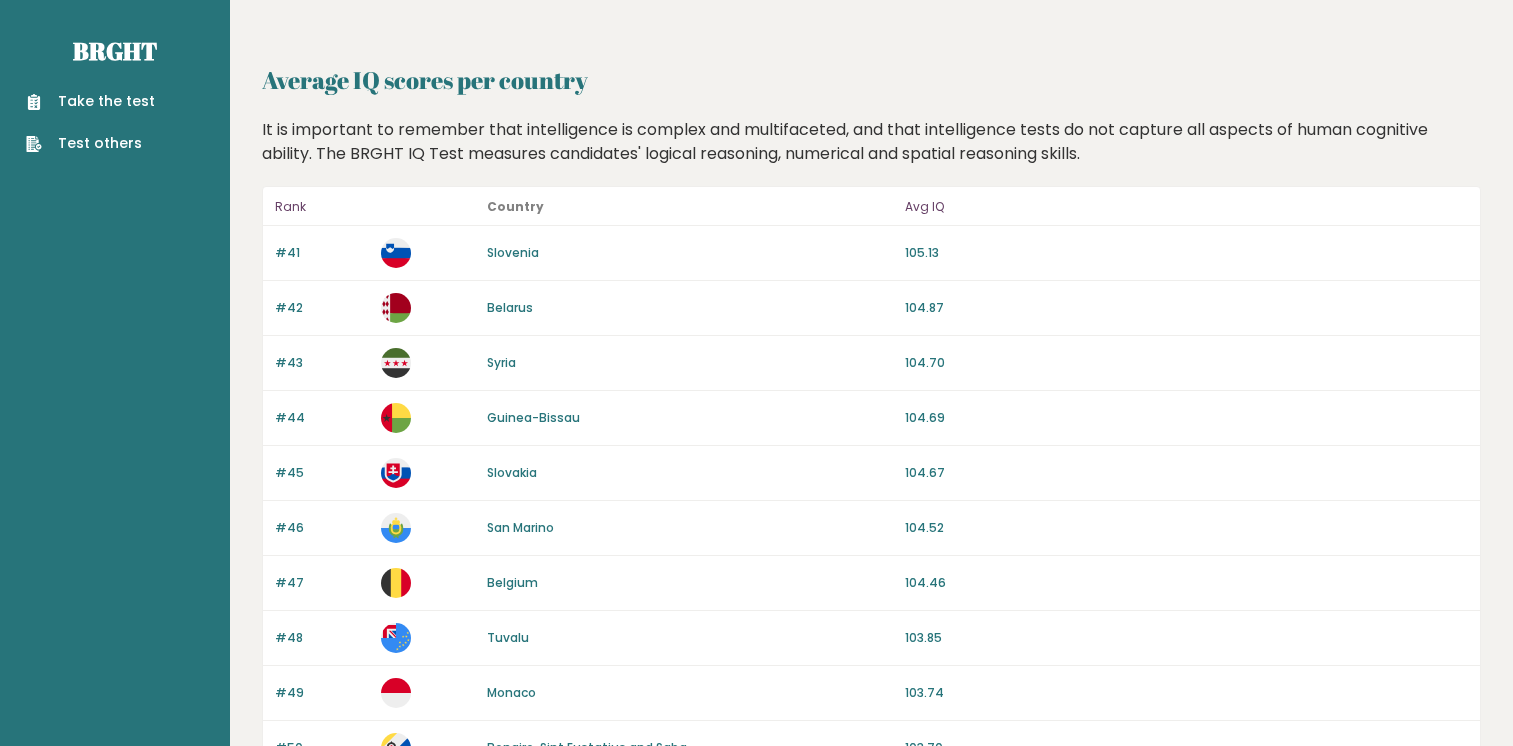 scroll, scrollTop: 0, scrollLeft: 0, axis: both 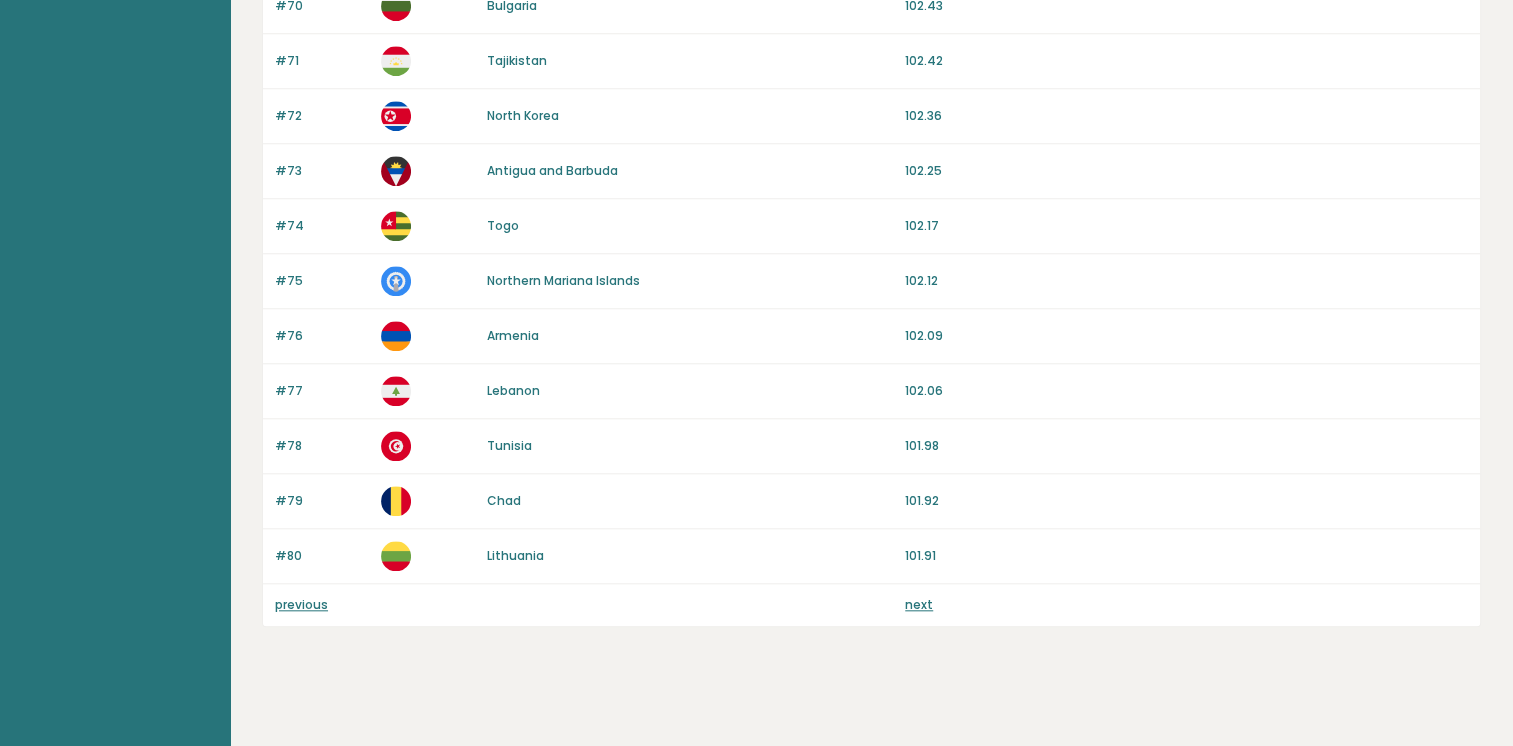 click on "next" at bounding box center [919, 604] 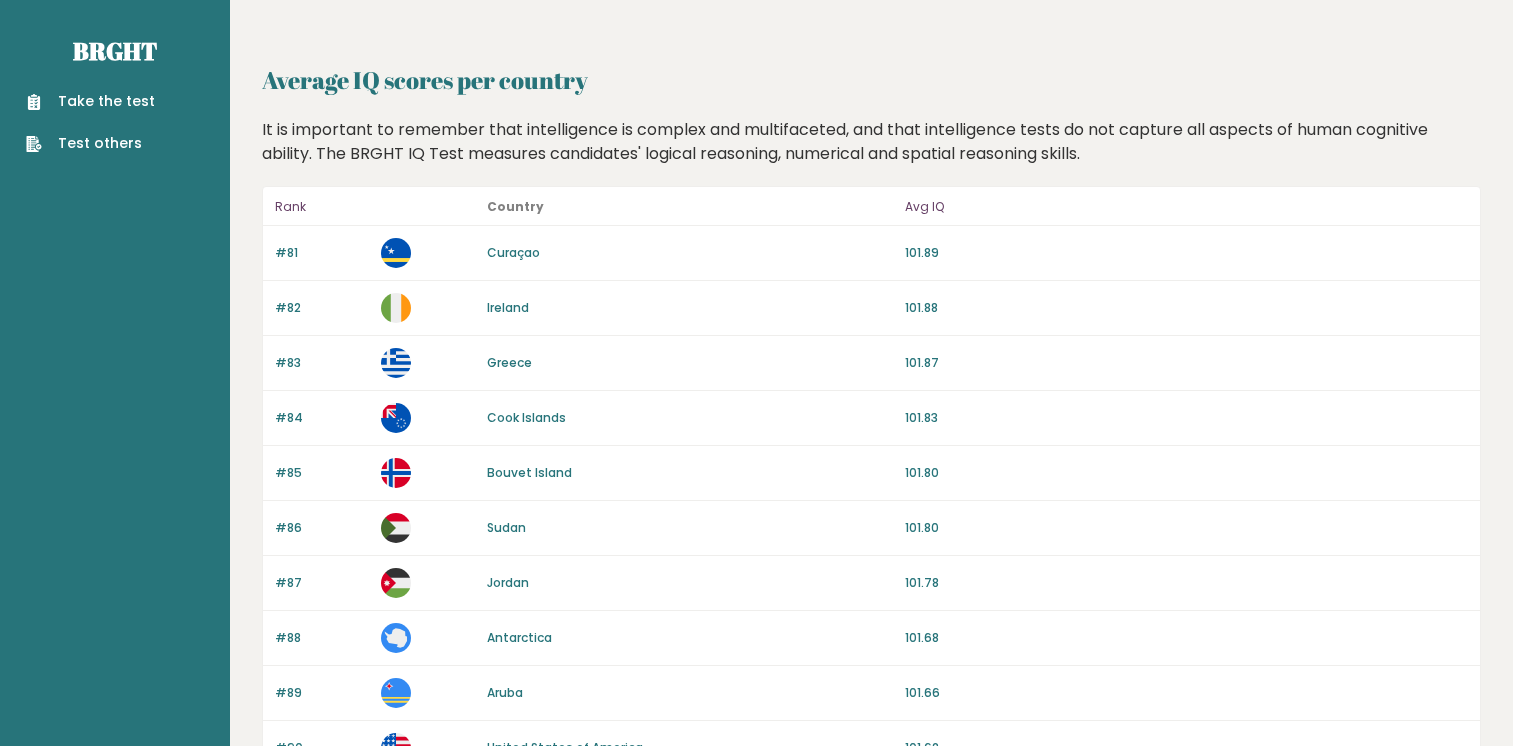 scroll, scrollTop: 0, scrollLeft: 0, axis: both 